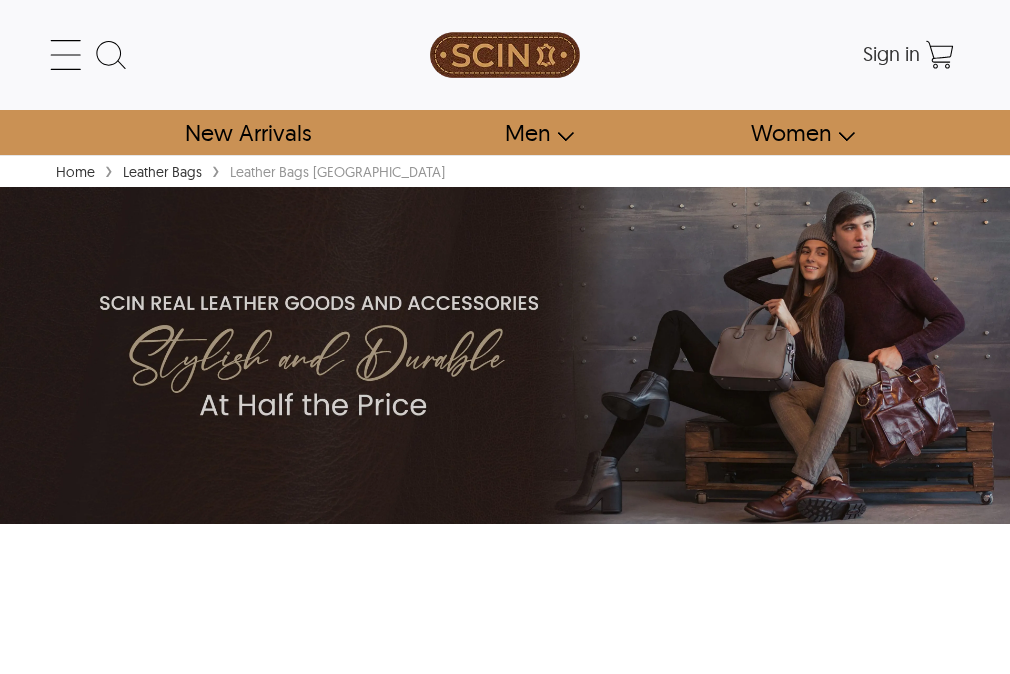 click on "← Menu New Arrivals Men Leather Jackets Aviator Leather Jackets Bomber Leather Jackets Biker Leather Jackets Cafe Racer Leather Jackets Leather Puffer Jackets Varsity Leather Jackets Oversized Leather Jackets Shearling Leather Jackets Leather Vests Leather Shirts Women Leather Jackets Aviator Leather Jackets Bomber Leather Jackets Biker Leather Jackets Cafe Racer Leather Jackets Leather Puffer Jackets Varsity Leather Jackets Oversized Leather Jackets Shearling Leather Jackets Leather Vests Leather Shirts Leather Coats & Blazers Shop Custom Leather Jackets Custom Aviator Leather Jackets Custom Bomber Leather Jackets Custom Biker Leather Jackets Custom Shearling Leather Jackets Custom Leather Coats & Blazers Custom Leather Vests Corporate Gifts  Leather Wallets Leather Portfolios Leather Passport Holders Leather Bags Leather Backpacks Leather Handbags Leather Duffle Bags Leather Crossbody Bags Leather Toiletry Bags Coupons & Specials SCIN Brand  About Us  SCIN Affiliate Program SCIN Reseller Program  Help Men" at bounding box center [505, 77] 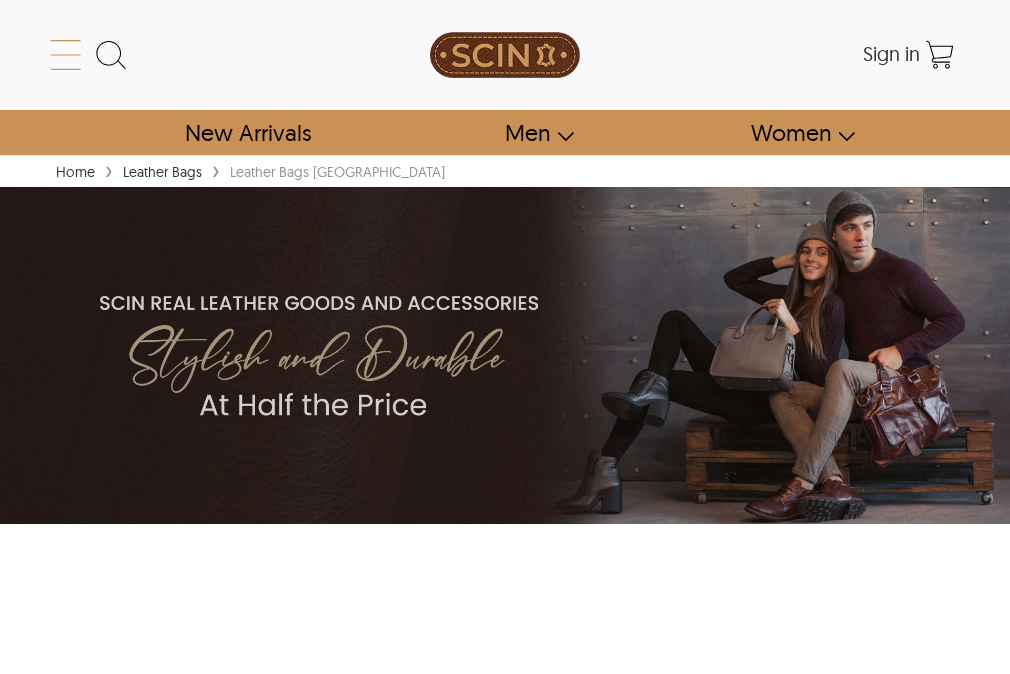 scroll, scrollTop: 0, scrollLeft: 0, axis: both 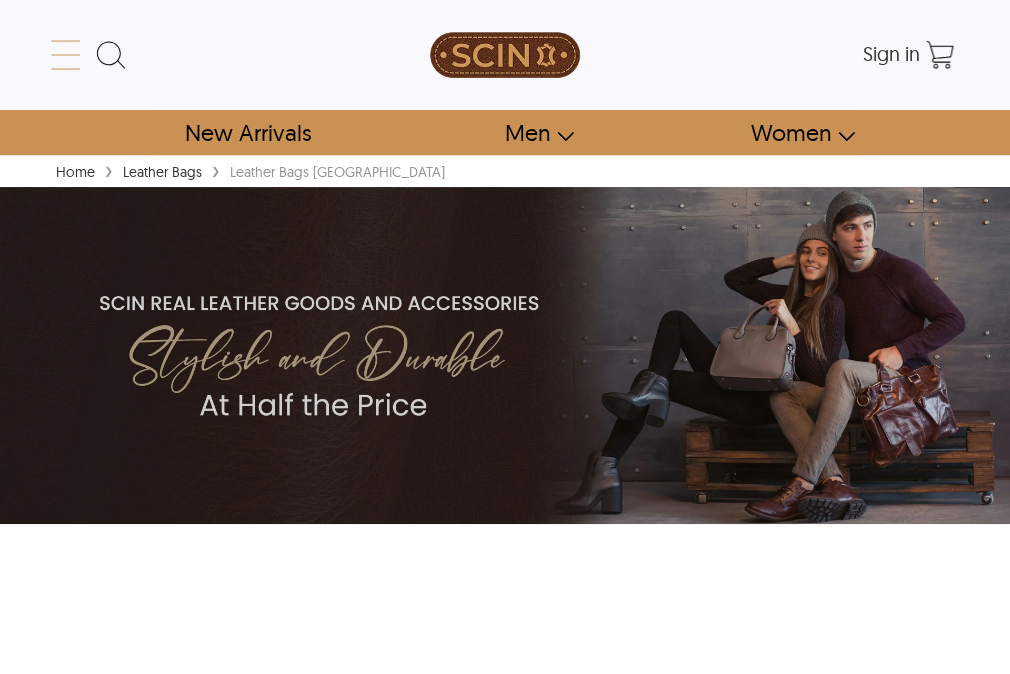 click 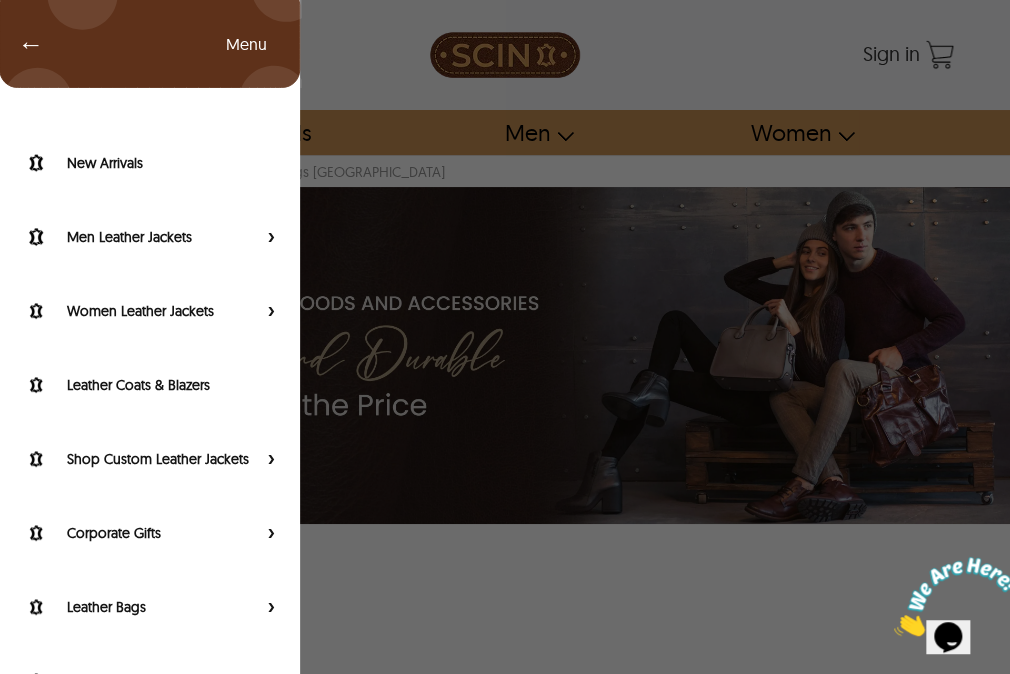 scroll, scrollTop: 0, scrollLeft: 0, axis: both 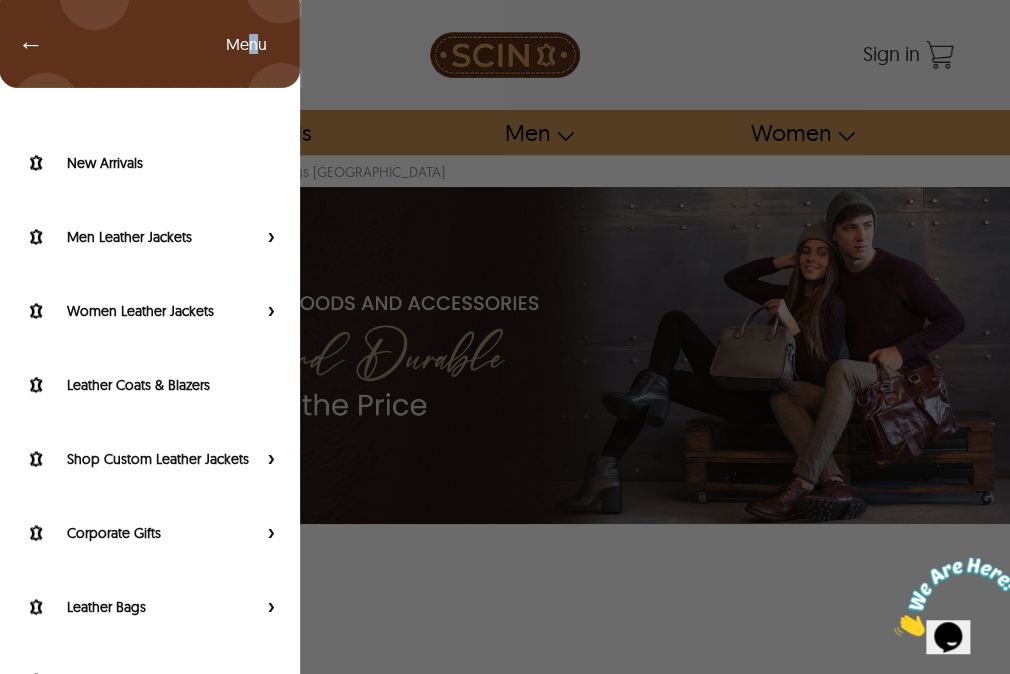 click on "Menu" at bounding box center [256, 44] 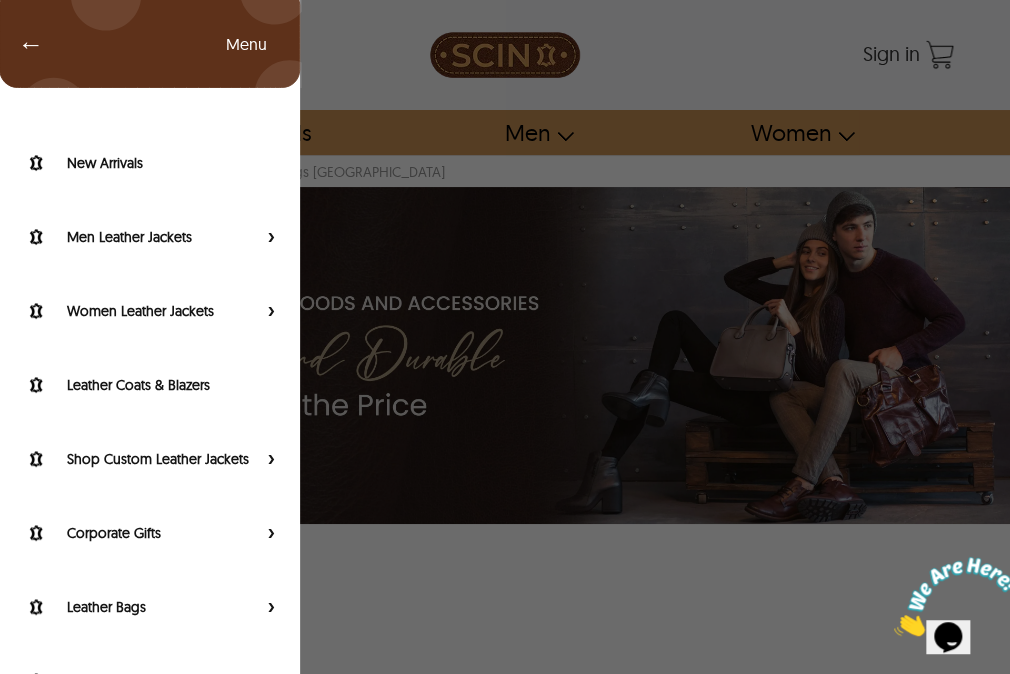 click on "←" at bounding box center (21, 44) 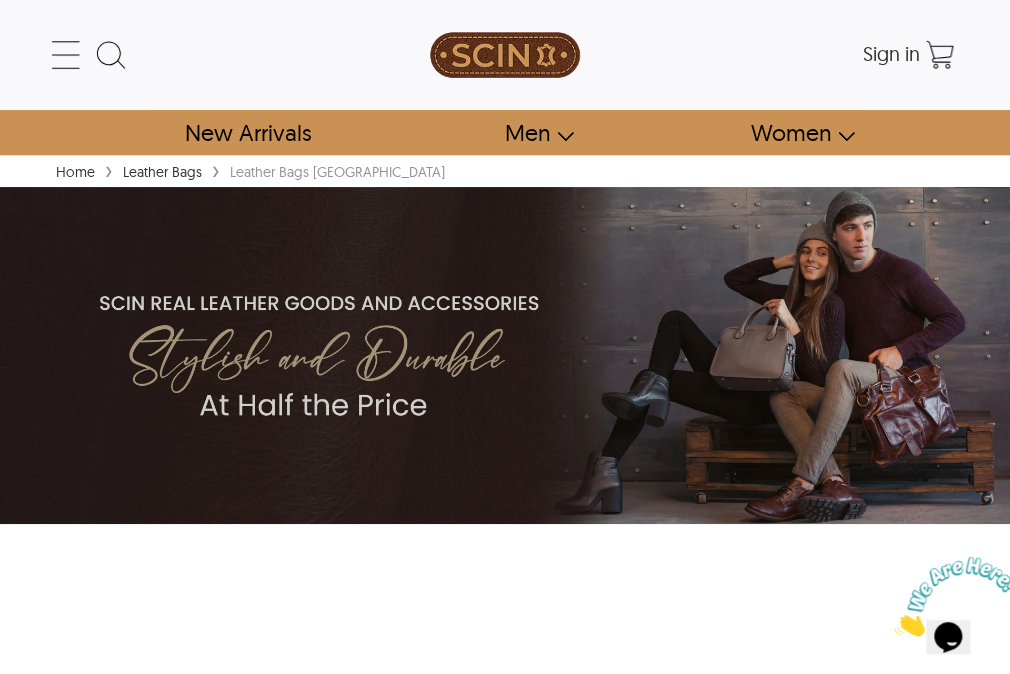 click on "Home" at bounding box center [75, 172] 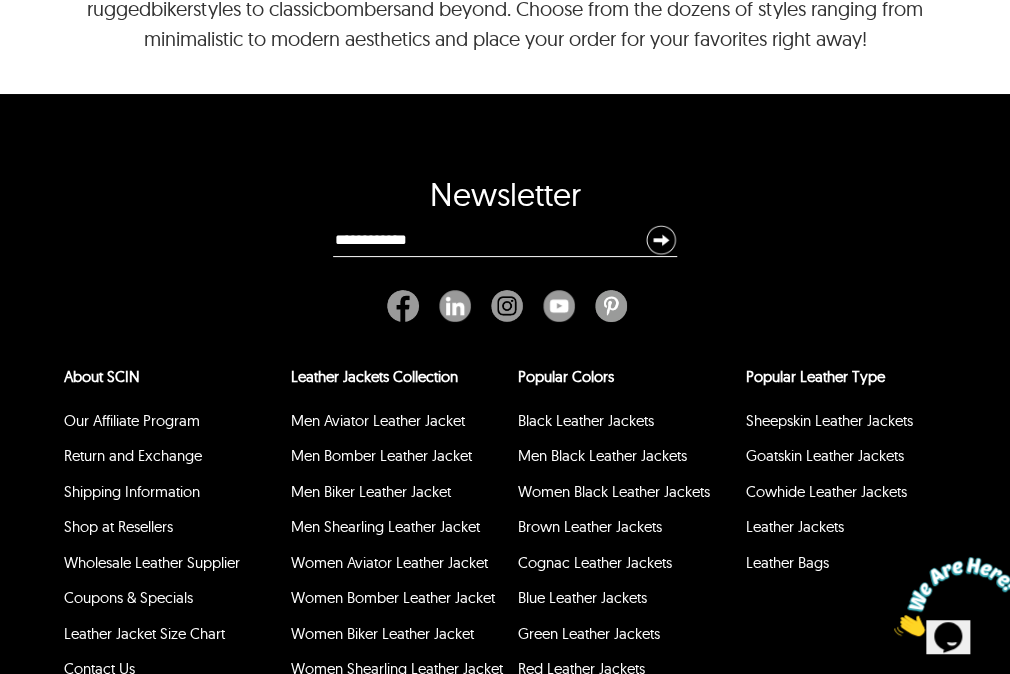 scroll, scrollTop: 9188, scrollLeft: 0, axis: vertical 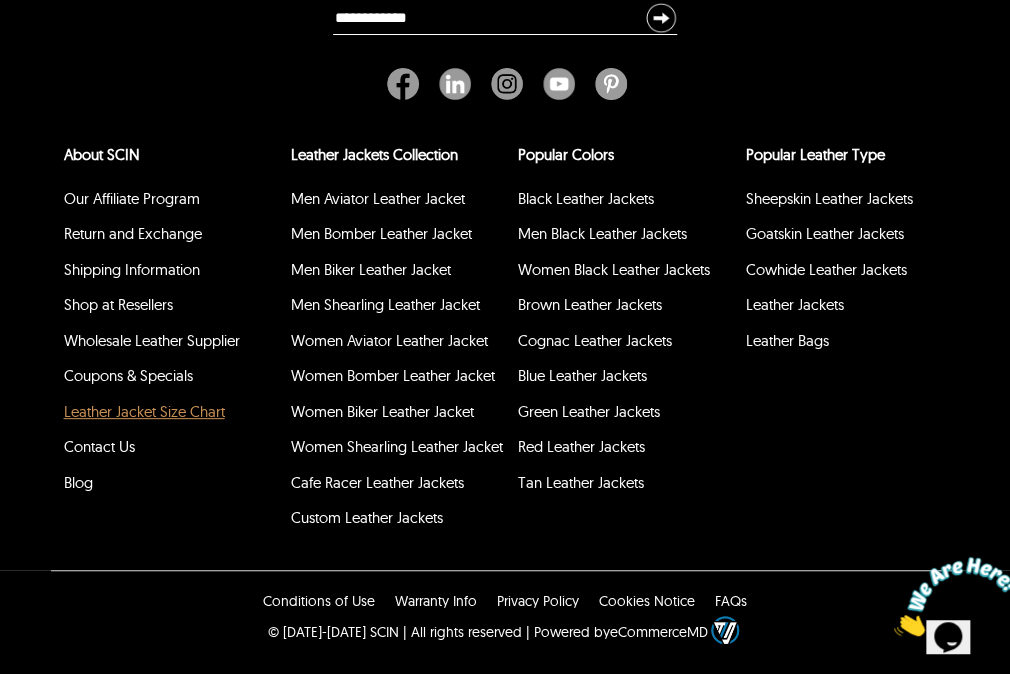 click on "Contact Us" at bounding box center [99, 446] 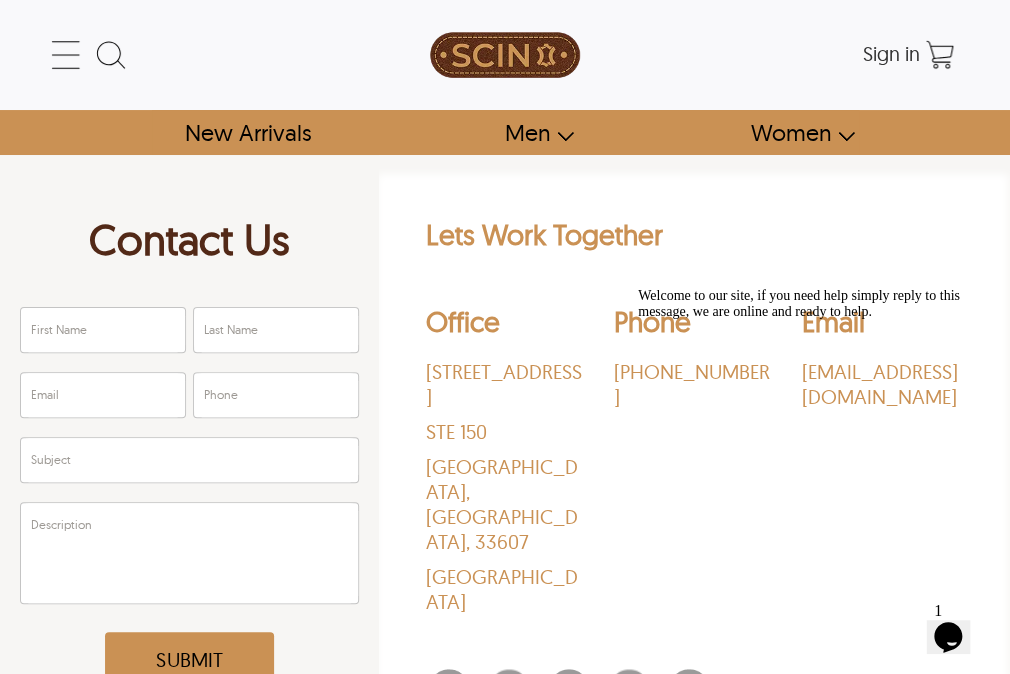 scroll, scrollTop: 200, scrollLeft: 0, axis: vertical 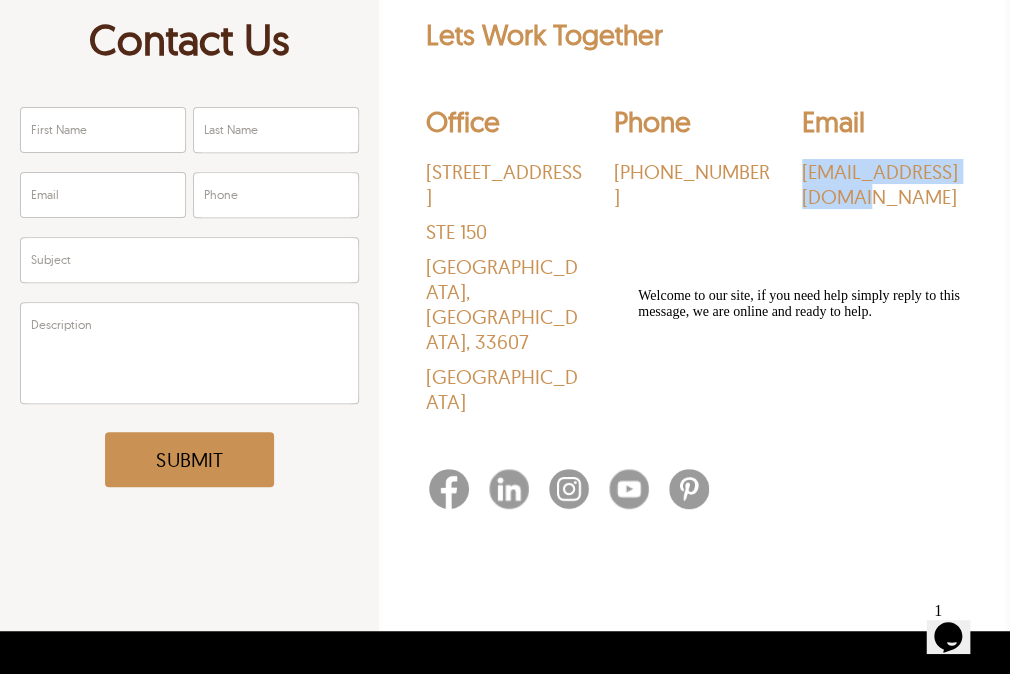 drag, startPoint x: 792, startPoint y: 157, endPoint x: 882, endPoint y: 206, distance: 102.47439 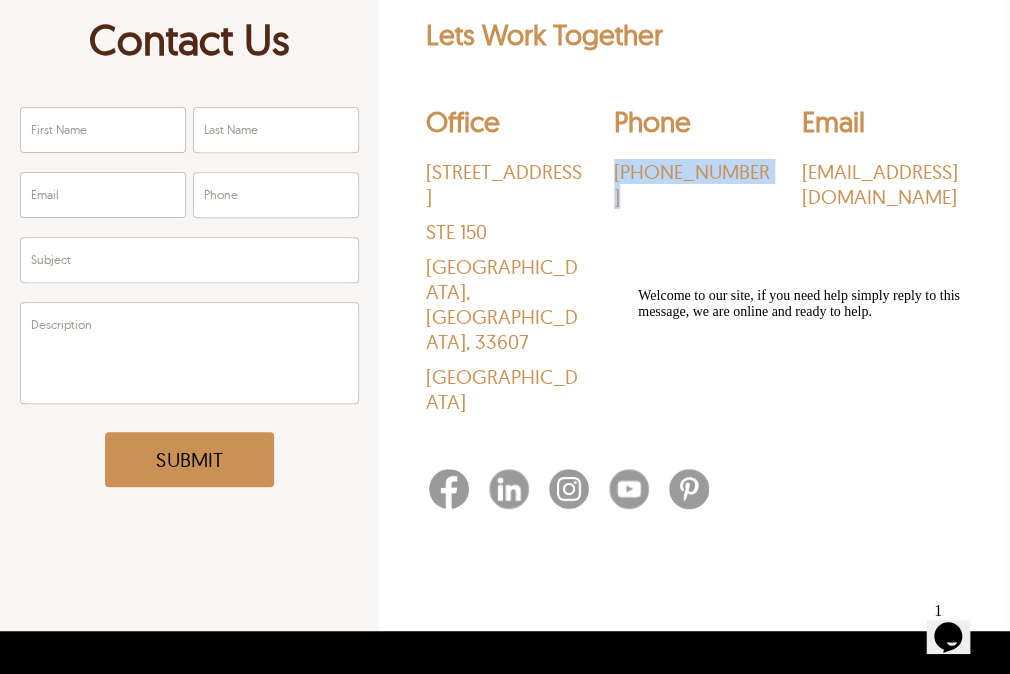 drag, startPoint x: 607, startPoint y: 154, endPoint x: 756, endPoint y: 169, distance: 149.75313 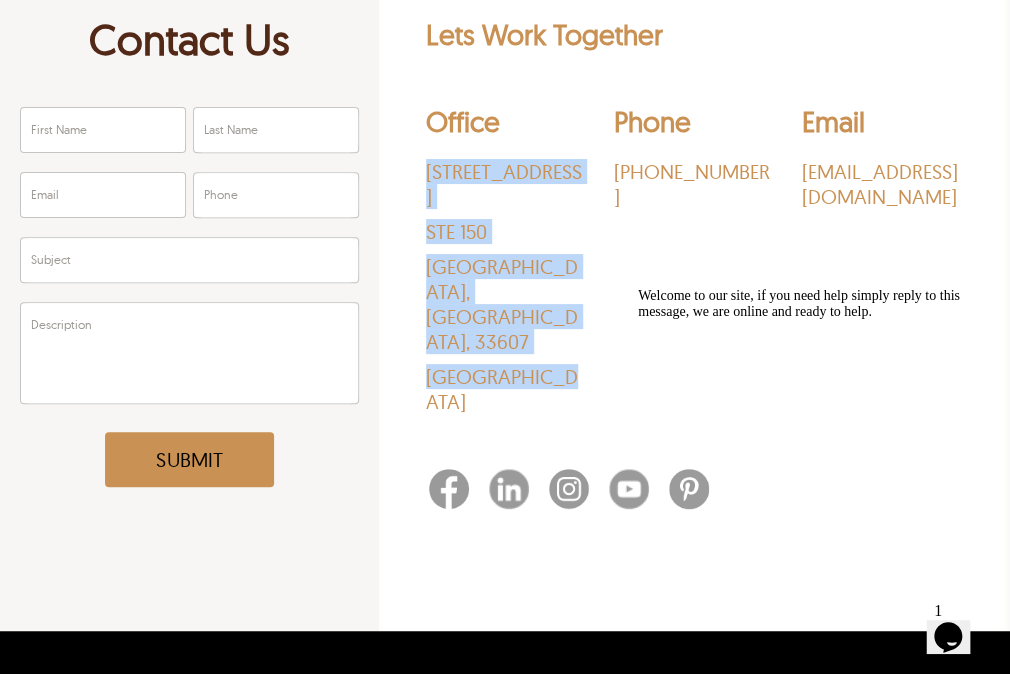 drag, startPoint x: 419, startPoint y: 165, endPoint x: 568, endPoint y: 301, distance: 201.73497 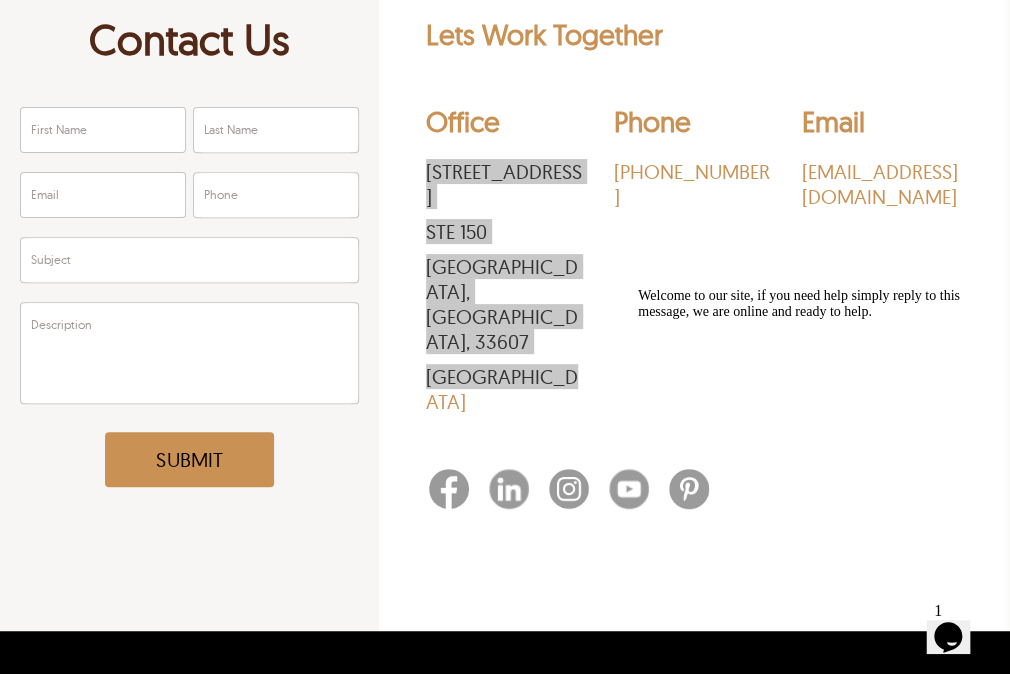 click on "Welcome to our site, if you need help simply reply to this message, we are online and ready to help." at bounding box center (818, 304) 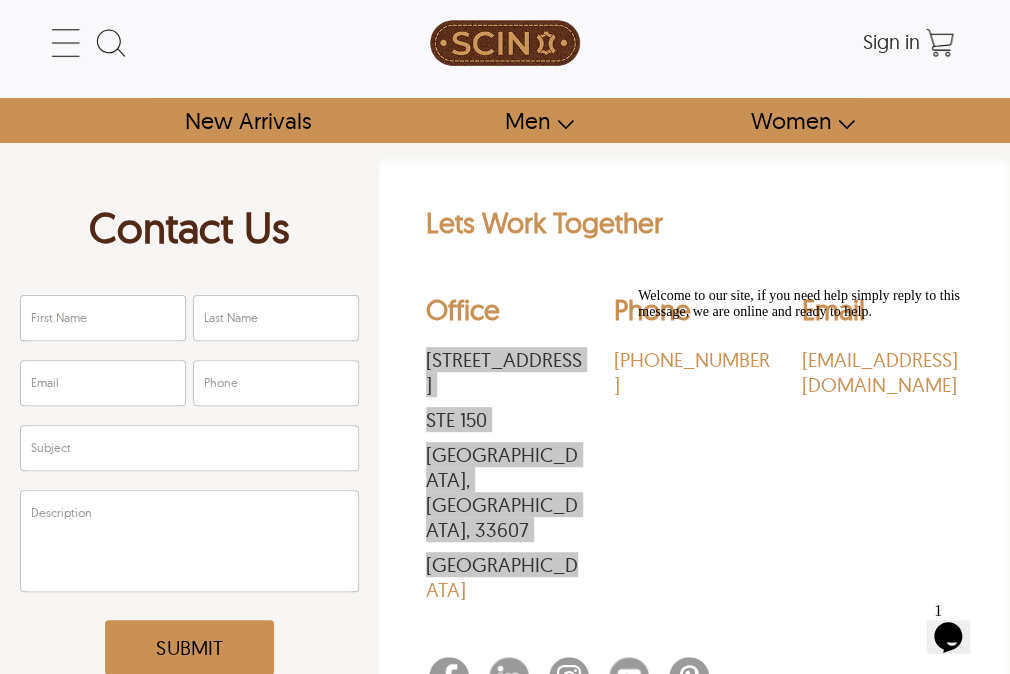 scroll, scrollTop: 0, scrollLeft: 0, axis: both 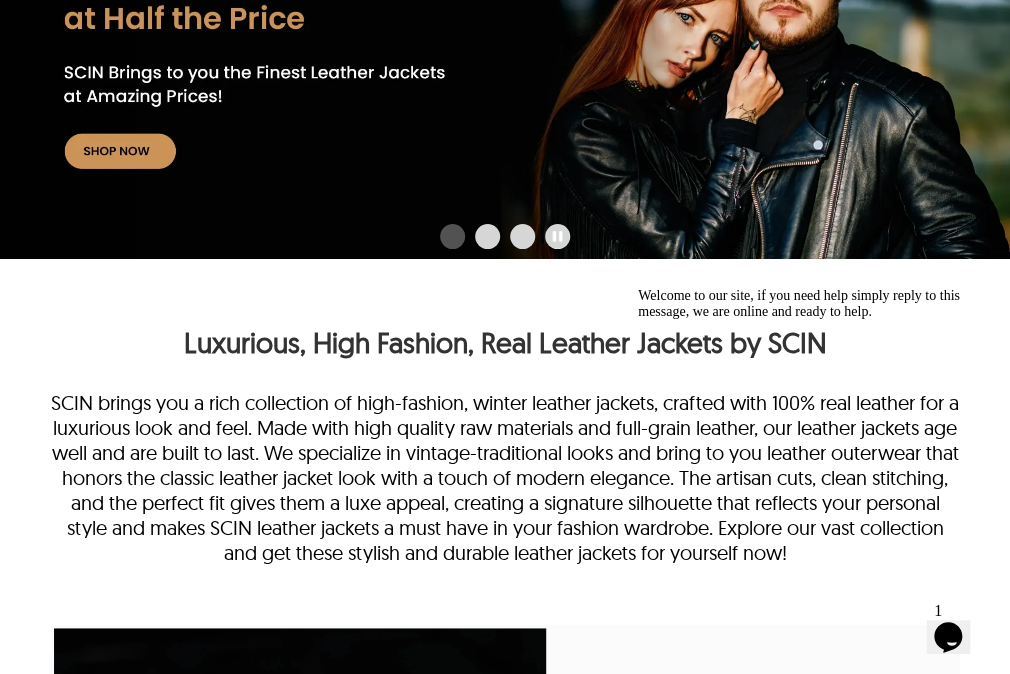 drag, startPoint x: 828, startPoint y: 332, endPoint x: 710, endPoint y: 344, distance: 118.6086 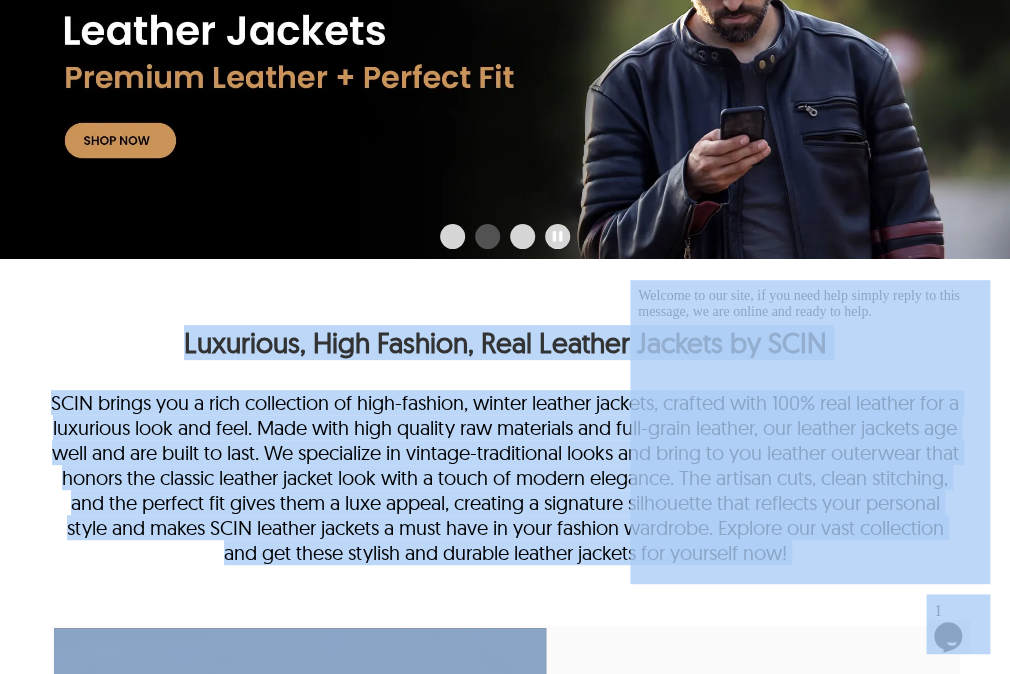 drag, startPoint x: 806, startPoint y: 618, endPoint x: 871, endPoint y: 319, distance: 305.98367 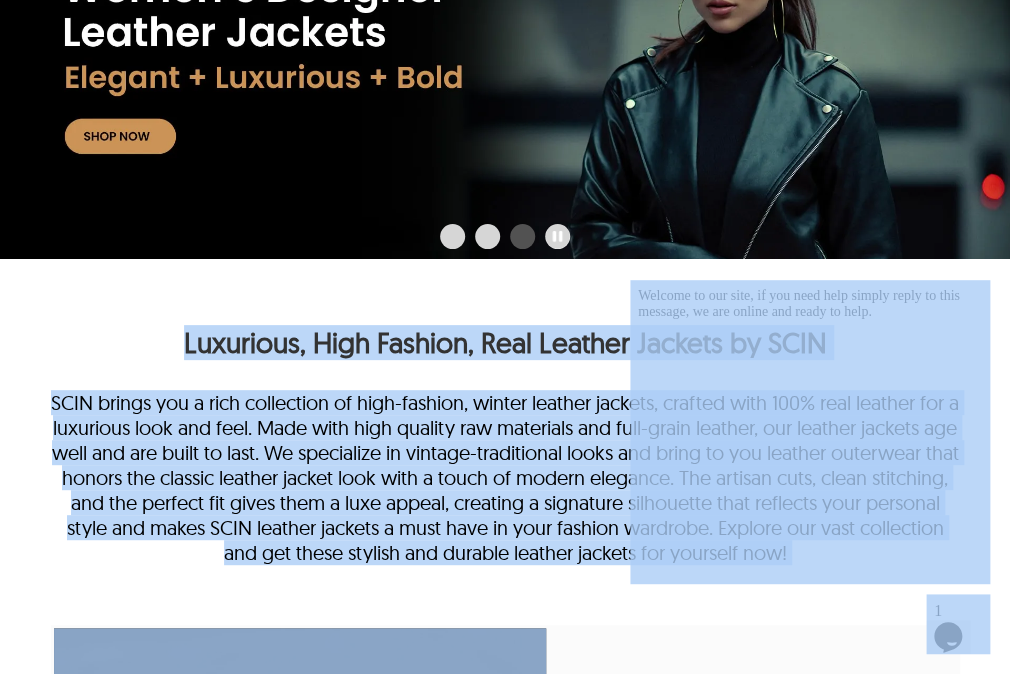 click on "WOMEN SHOP NOW Women's Biker Leather Jackets USD 199.99 USD 249.99 ★★★★★ MEN SHOP NOW Men's Biker Leather Jackets 199.99 USD 249.99 ★★★★★" at bounding box center (505, 1306) 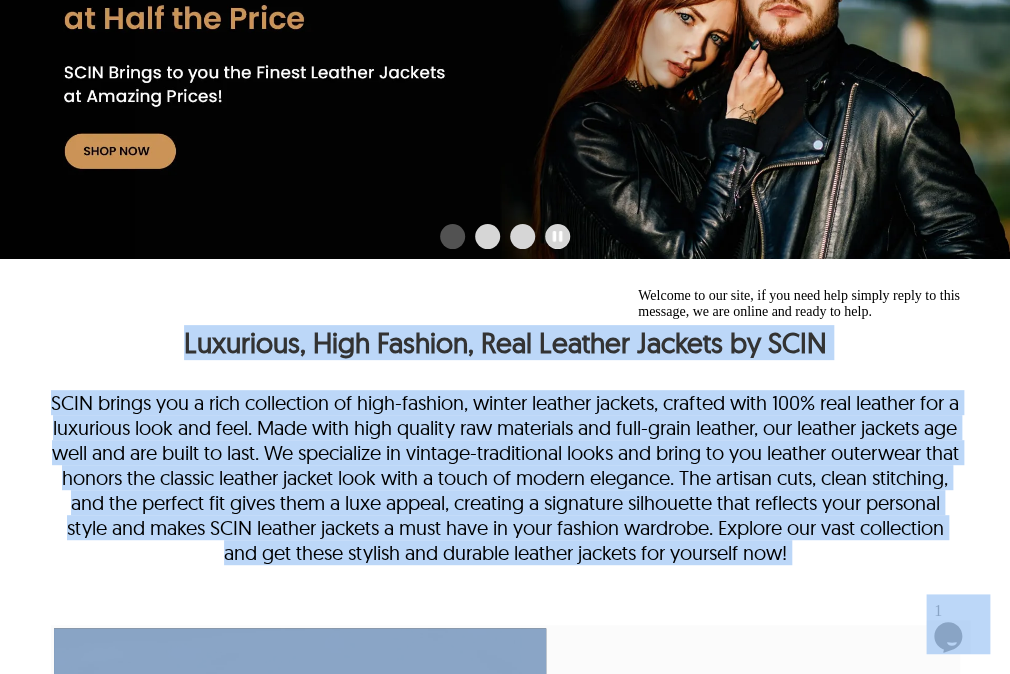 drag, startPoint x: 808, startPoint y: 613, endPoint x: 772, endPoint y: 327, distance: 288.25684 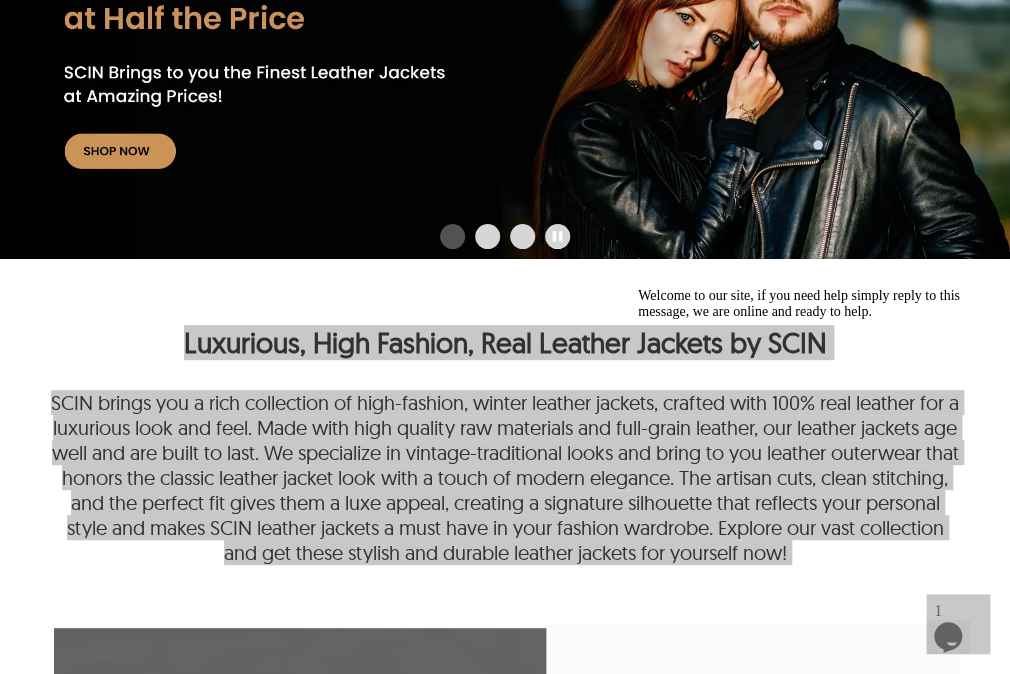 click at bounding box center [638, 288] 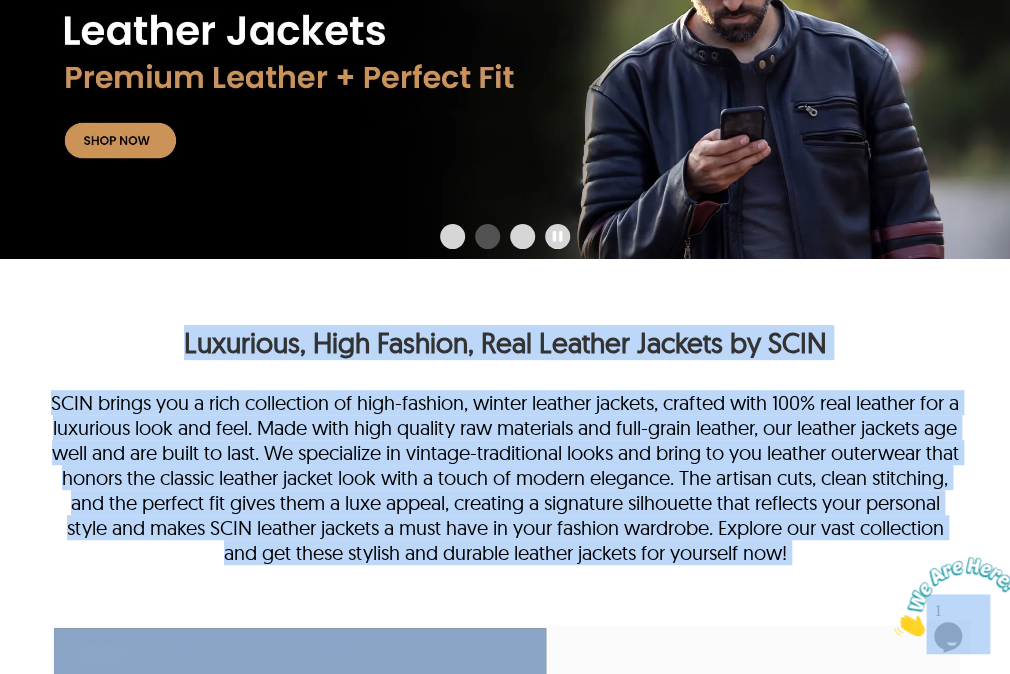 drag, startPoint x: 922, startPoint y: 341, endPoint x: 907, endPoint y: 346, distance: 15.811388 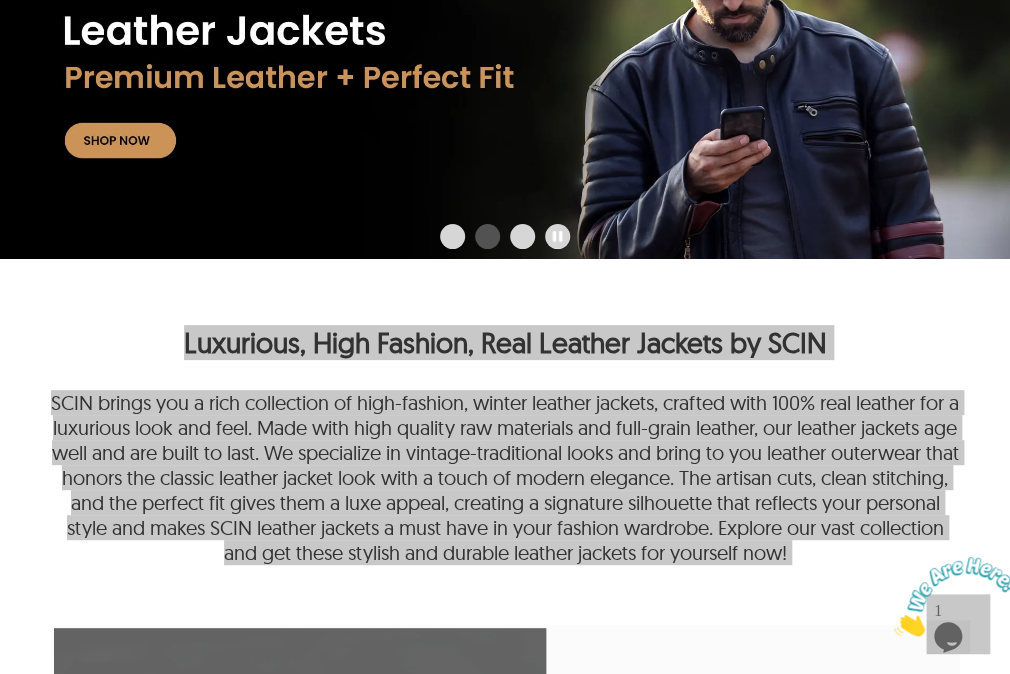 click at bounding box center (894, 630) 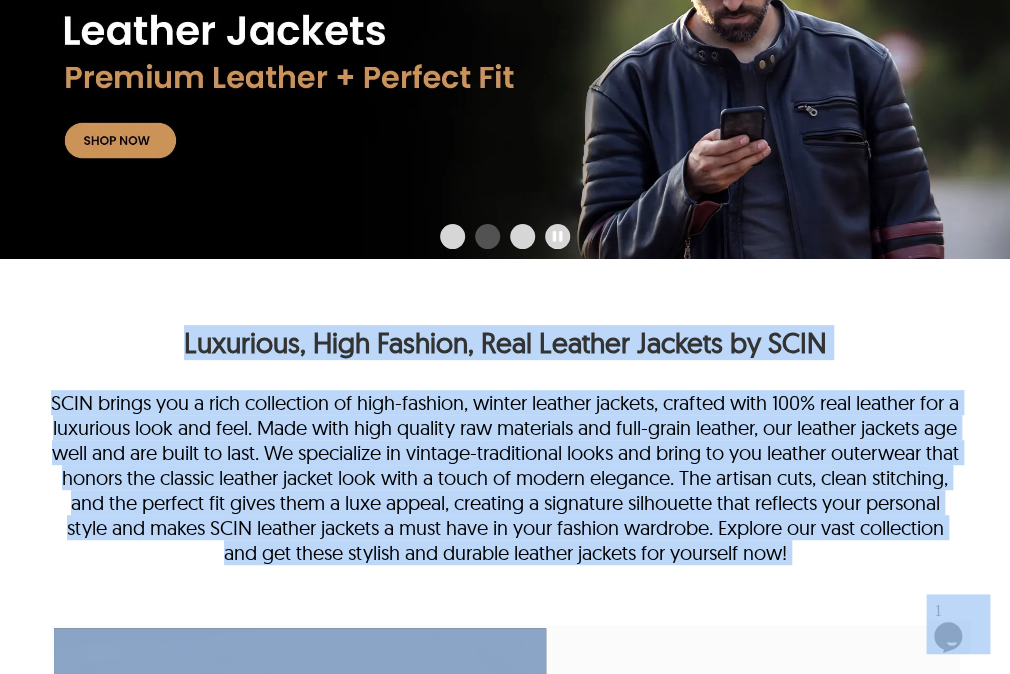click on "Luxurious, High Fashion, Real Leather Jackets by SCIN" at bounding box center (505, 330) 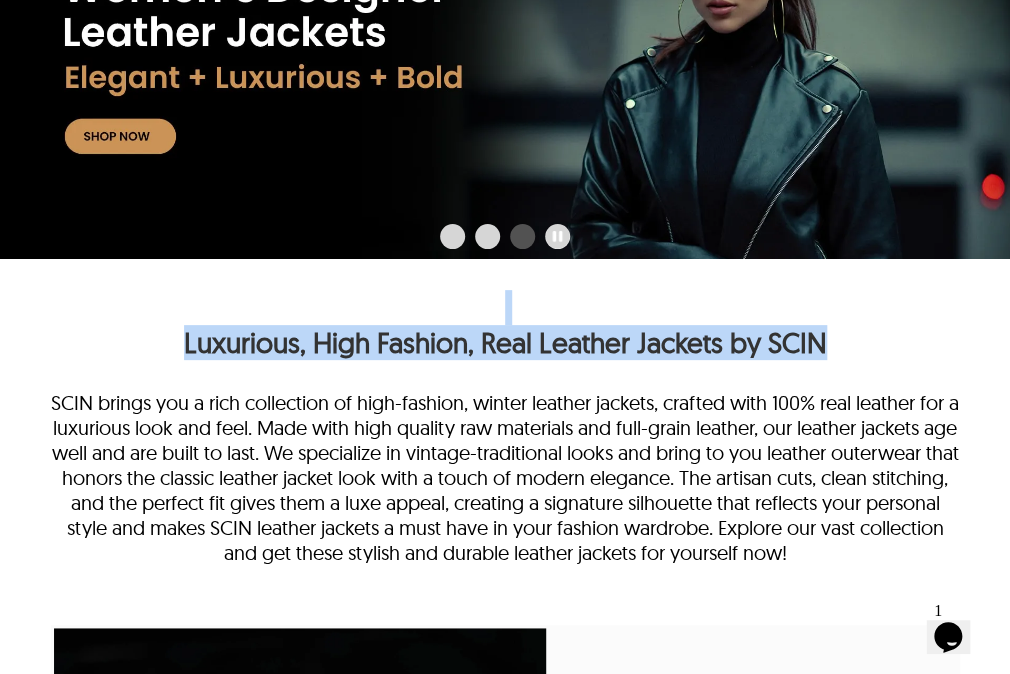drag, startPoint x: 834, startPoint y: 333, endPoint x: 123, endPoint y: 322, distance: 711.0851 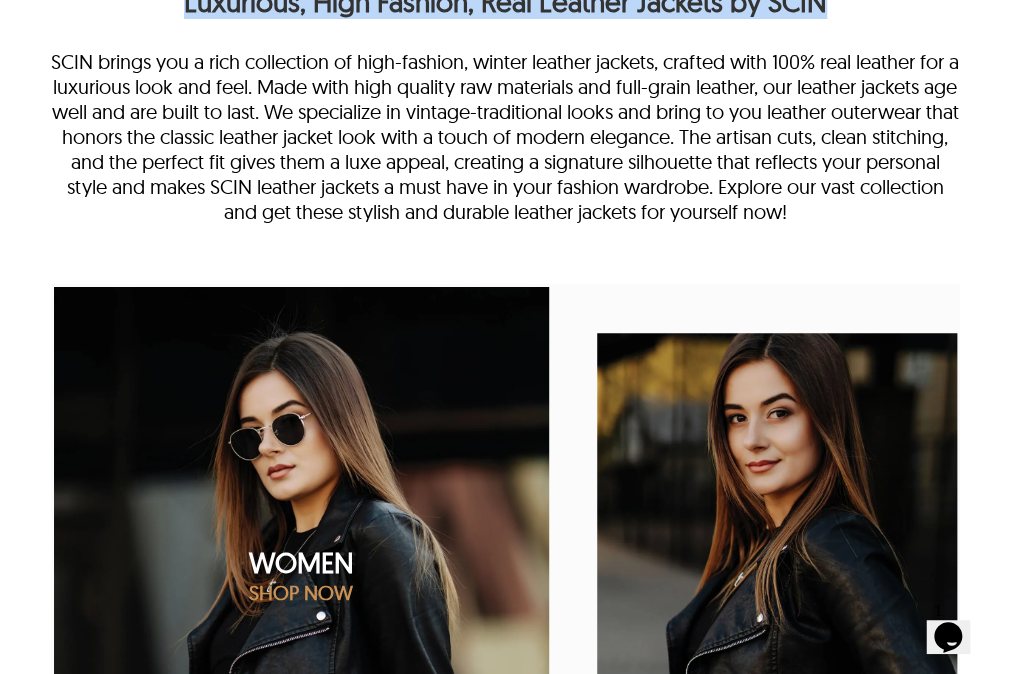 scroll, scrollTop: 800, scrollLeft: 0, axis: vertical 